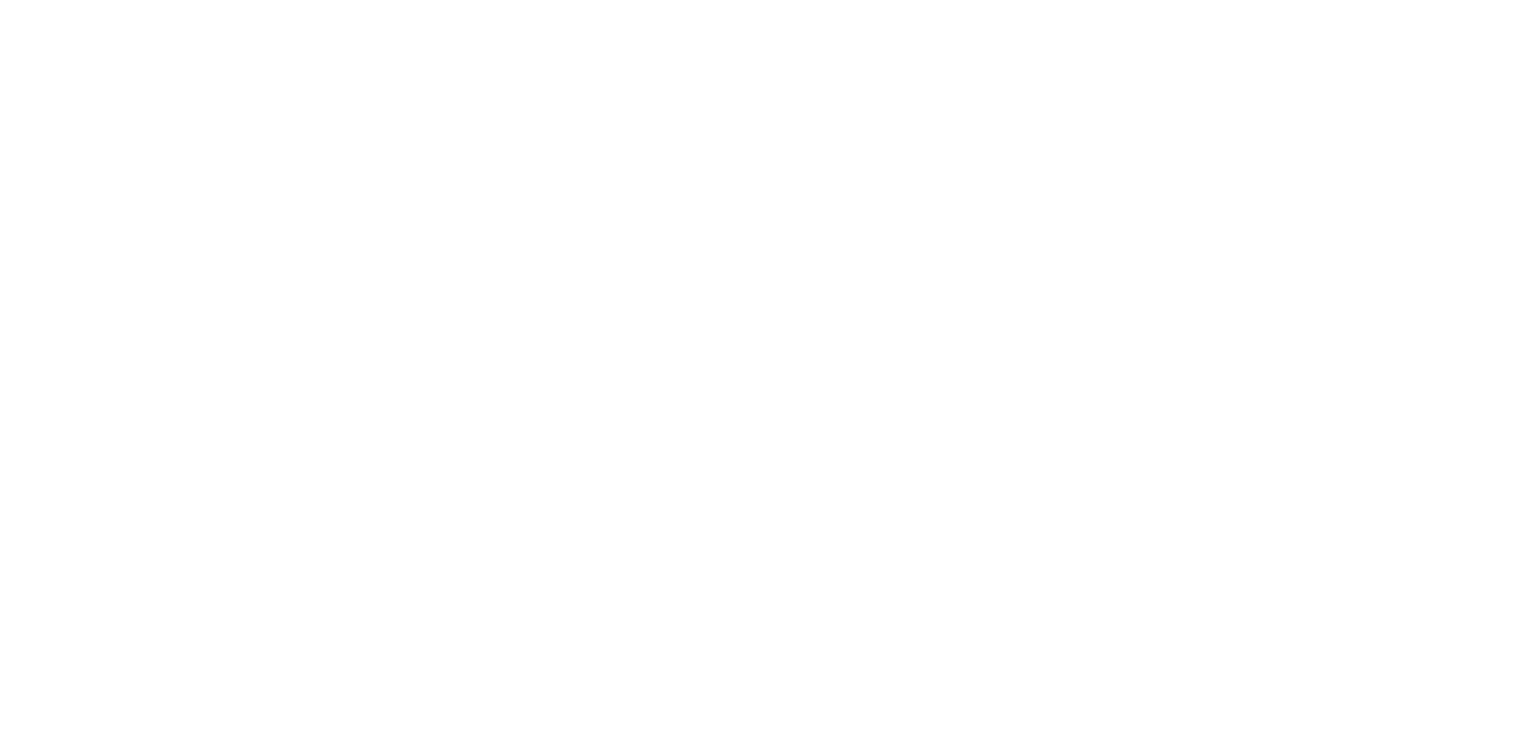 scroll, scrollTop: 0, scrollLeft: 0, axis: both 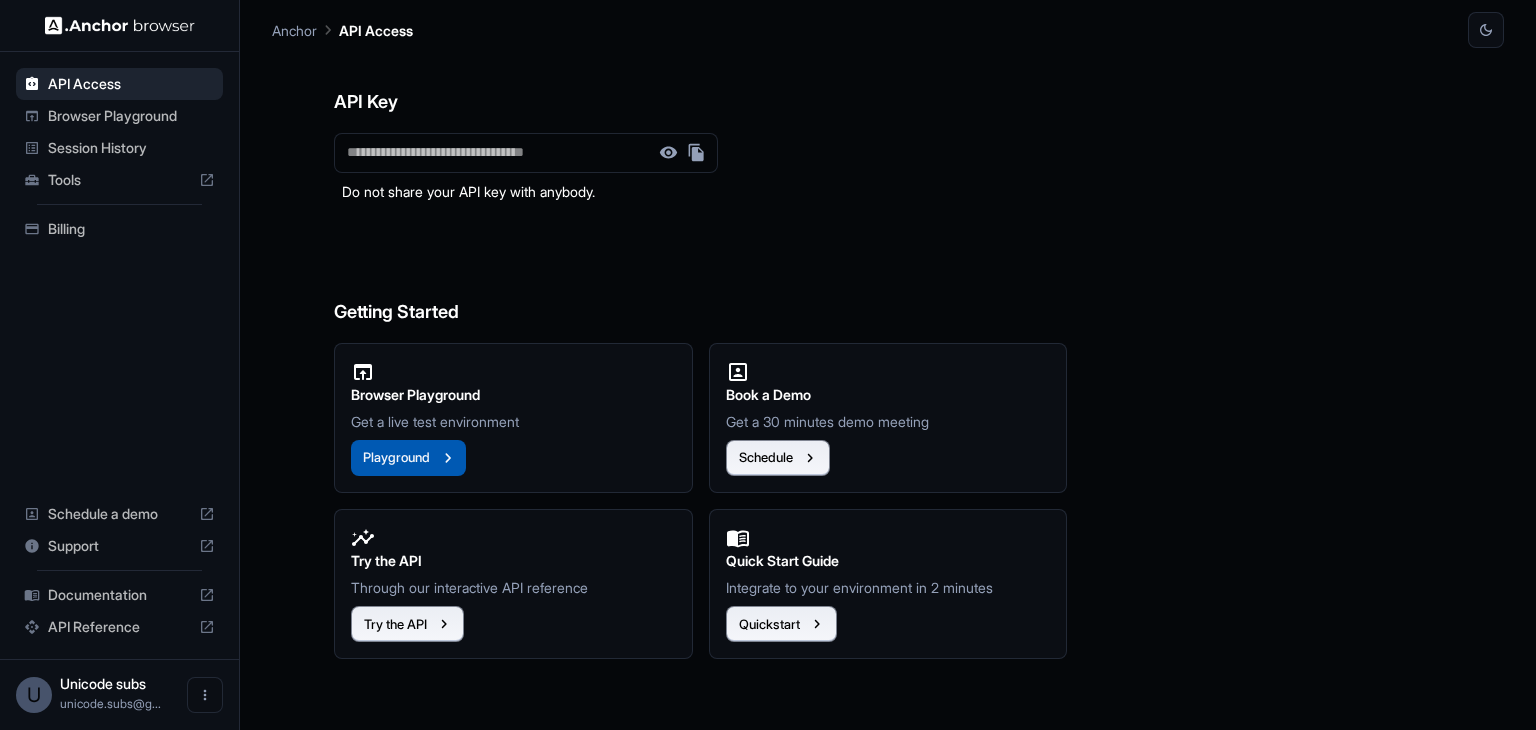 click on "Playground" at bounding box center (408, 458) 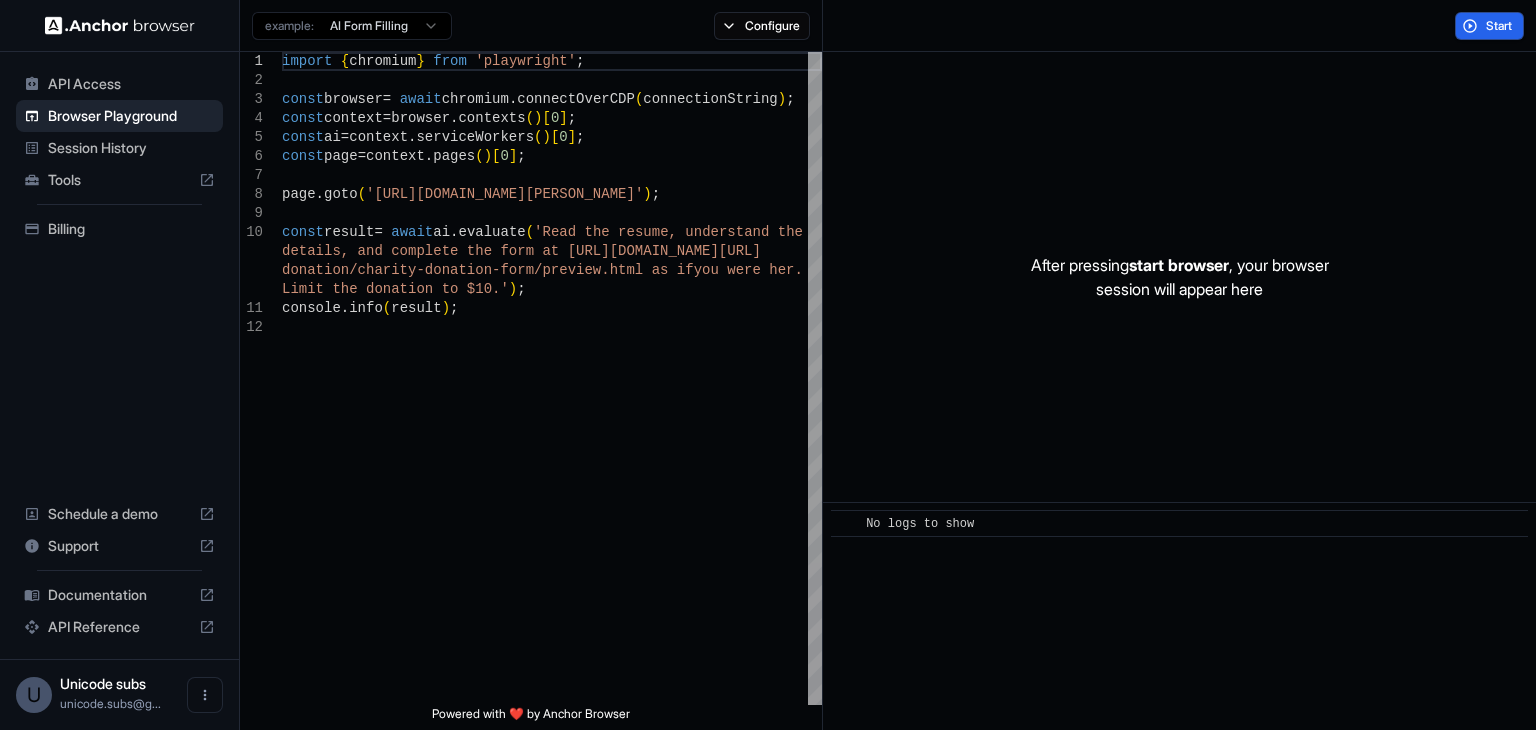 click on "API Access" at bounding box center [131, 84] 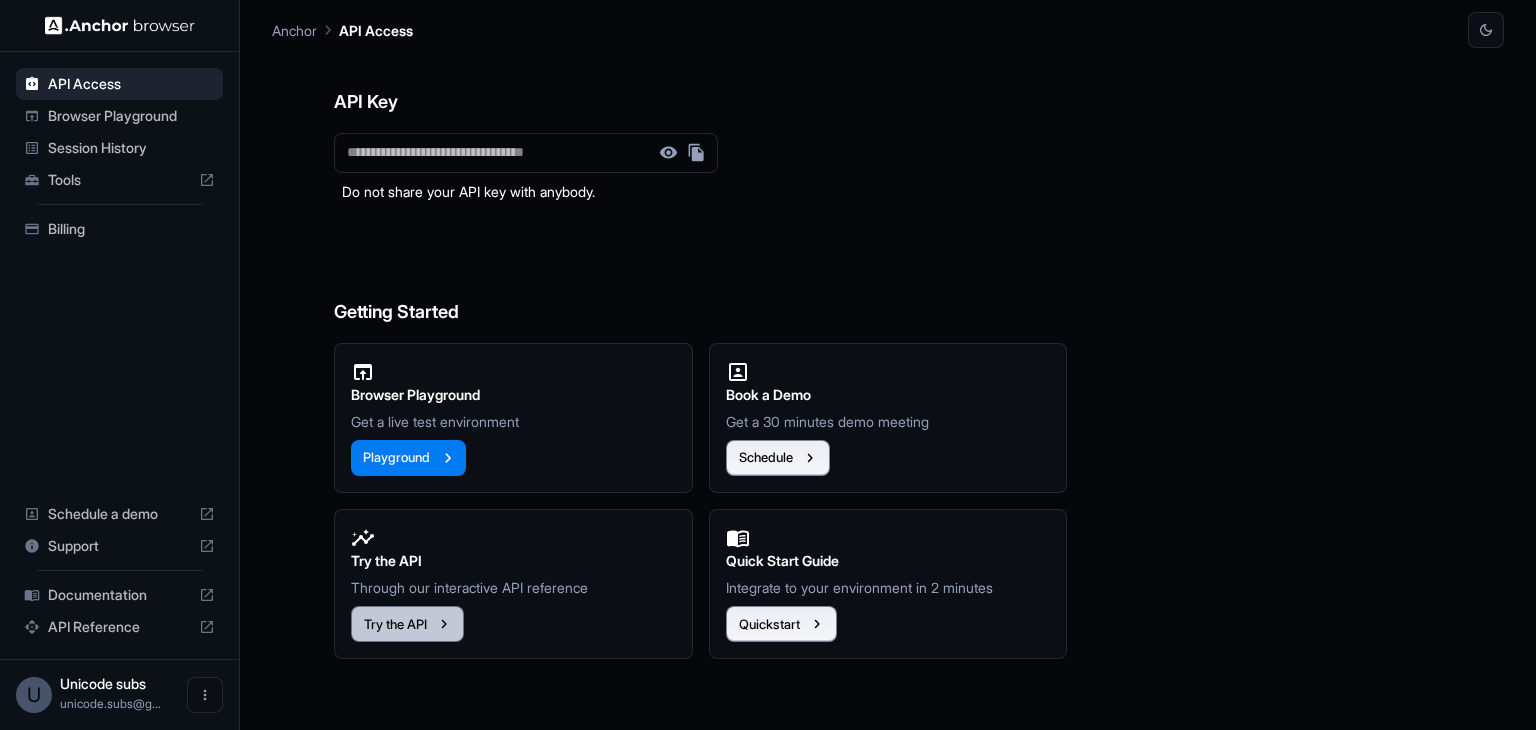 click on "Try the API" at bounding box center [407, 624] 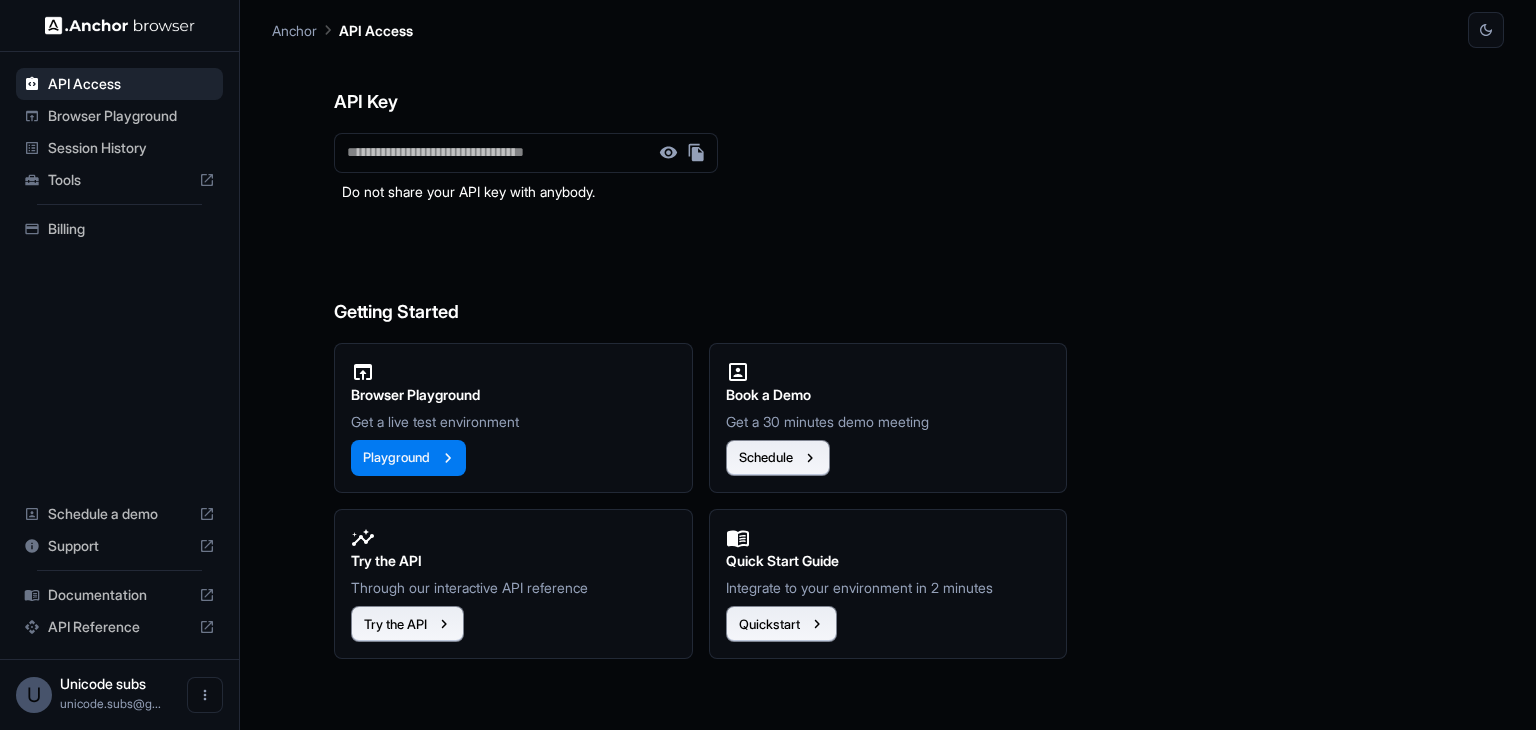 click on "Session History" at bounding box center (131, 148) 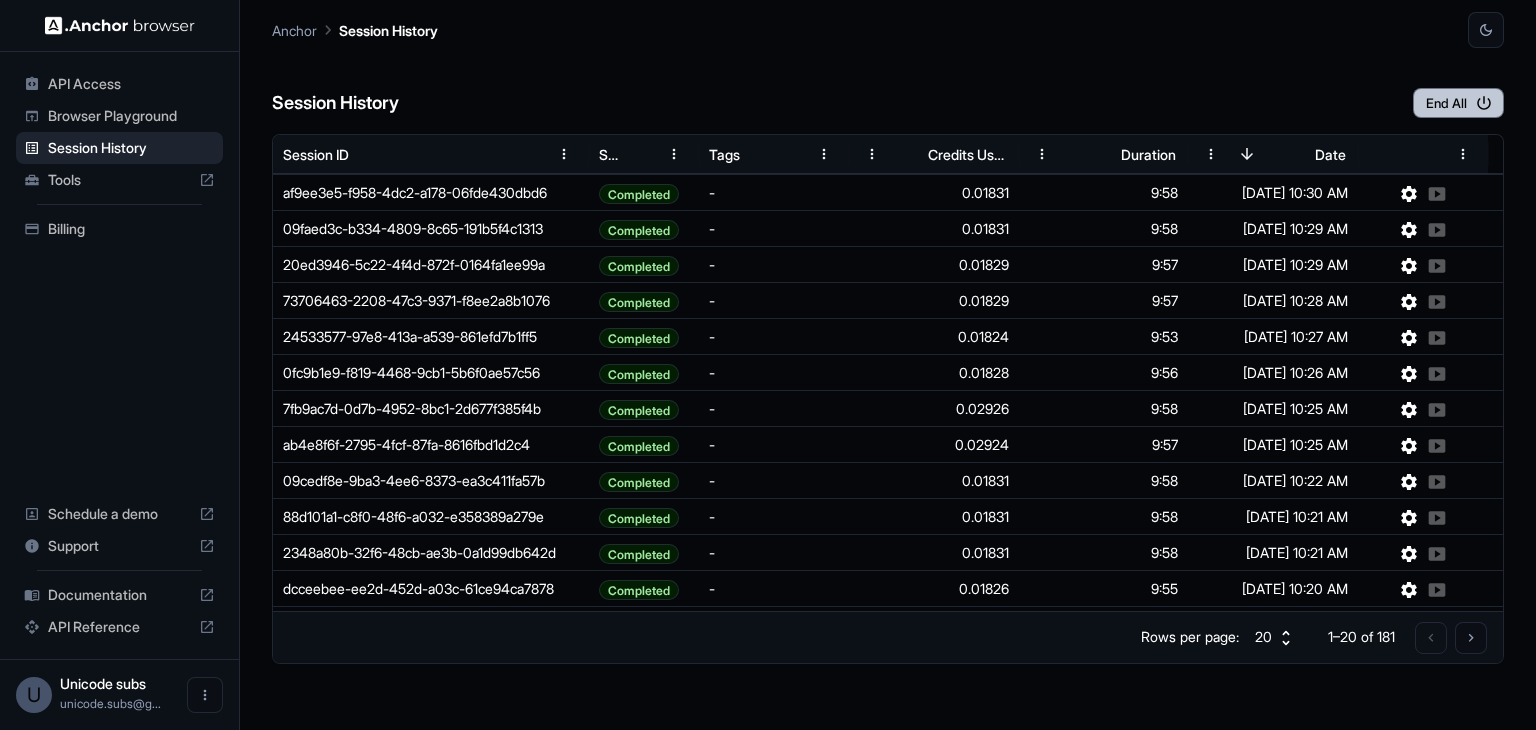 click on "End All" at bounding box center [1458, 103] 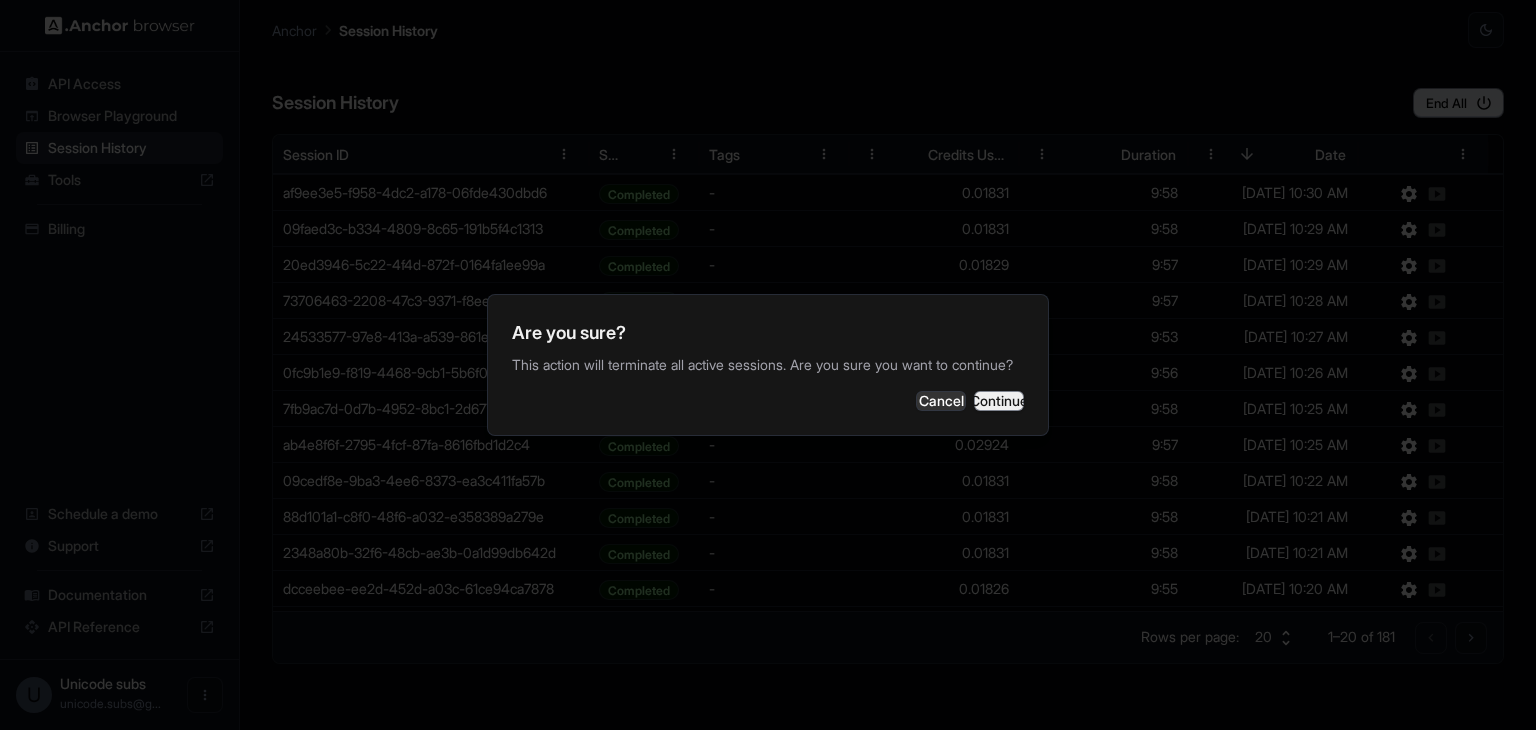 click on "Continue" at bounding box center (999, 401) 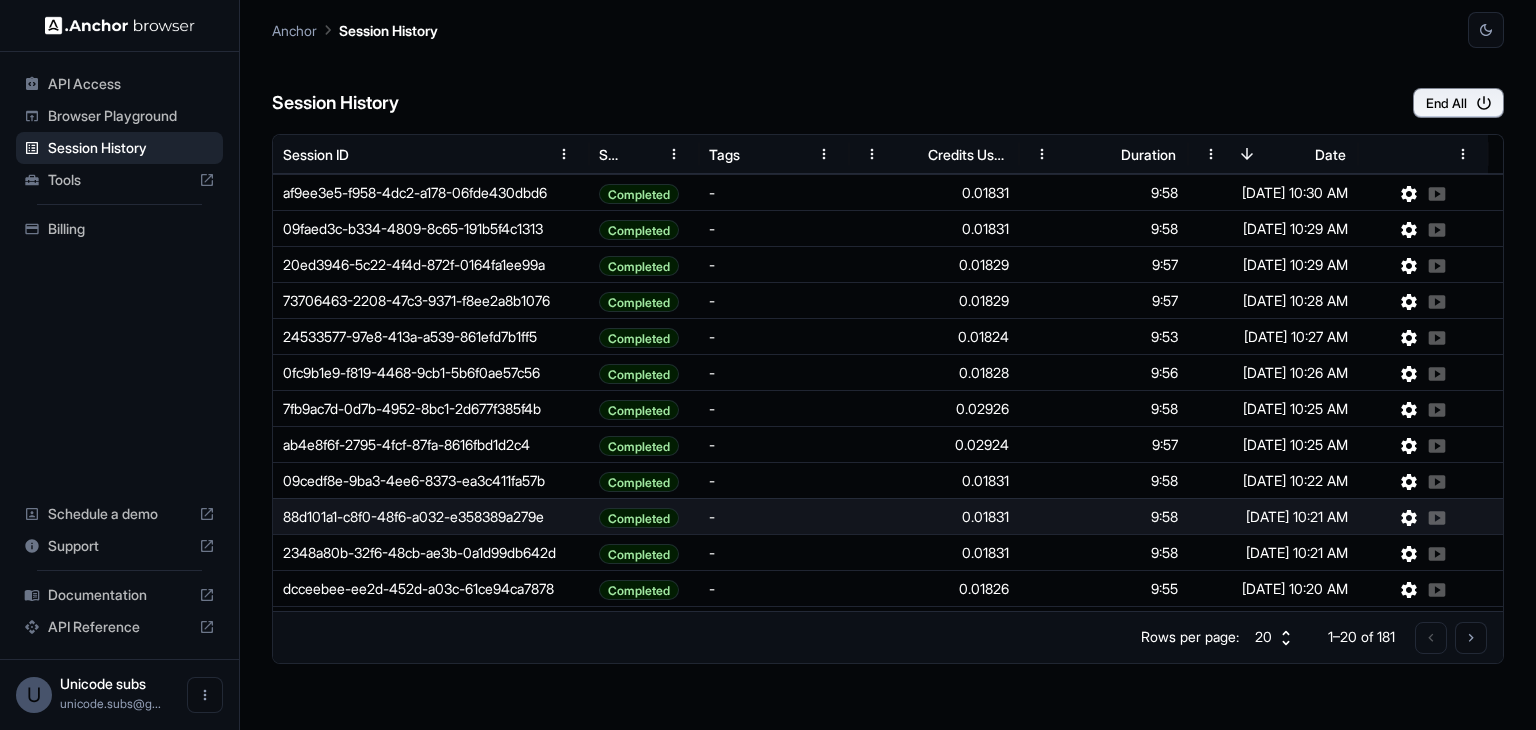scroll, scrollTop: 282, scrollLeft: 0, axis: vertical 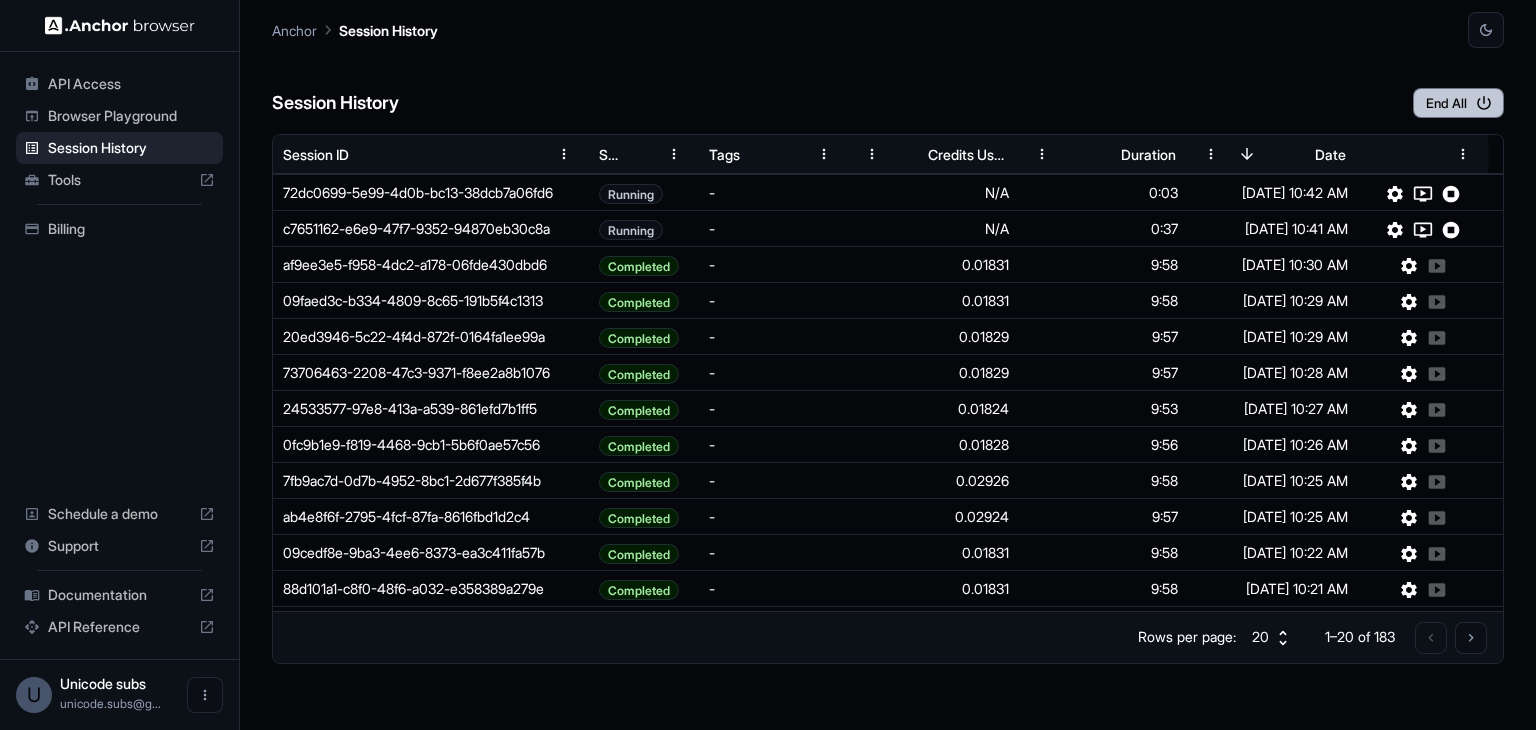 click on "End All" at bounding box center [1458, 103] 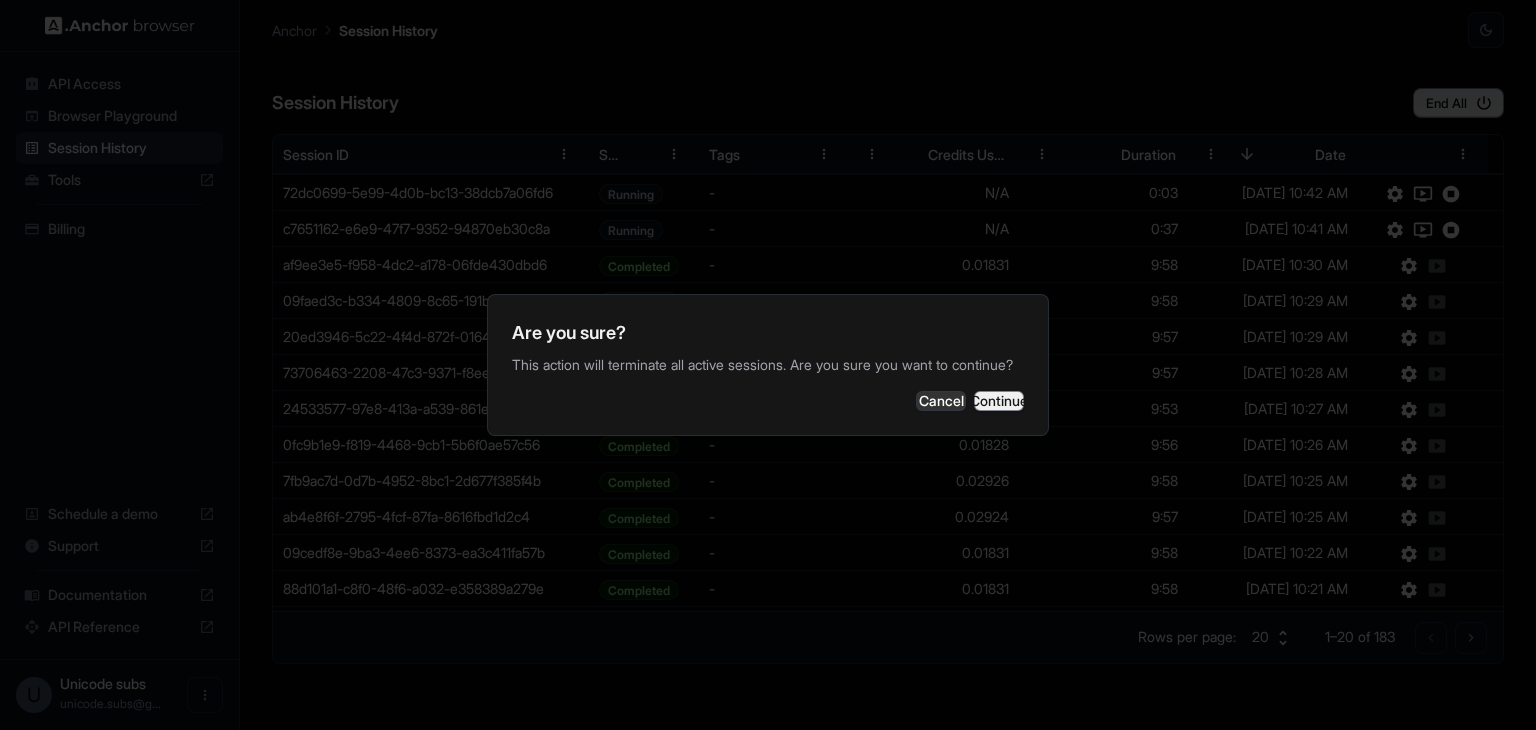 click on "Continue" at bounding box center (999, 401) 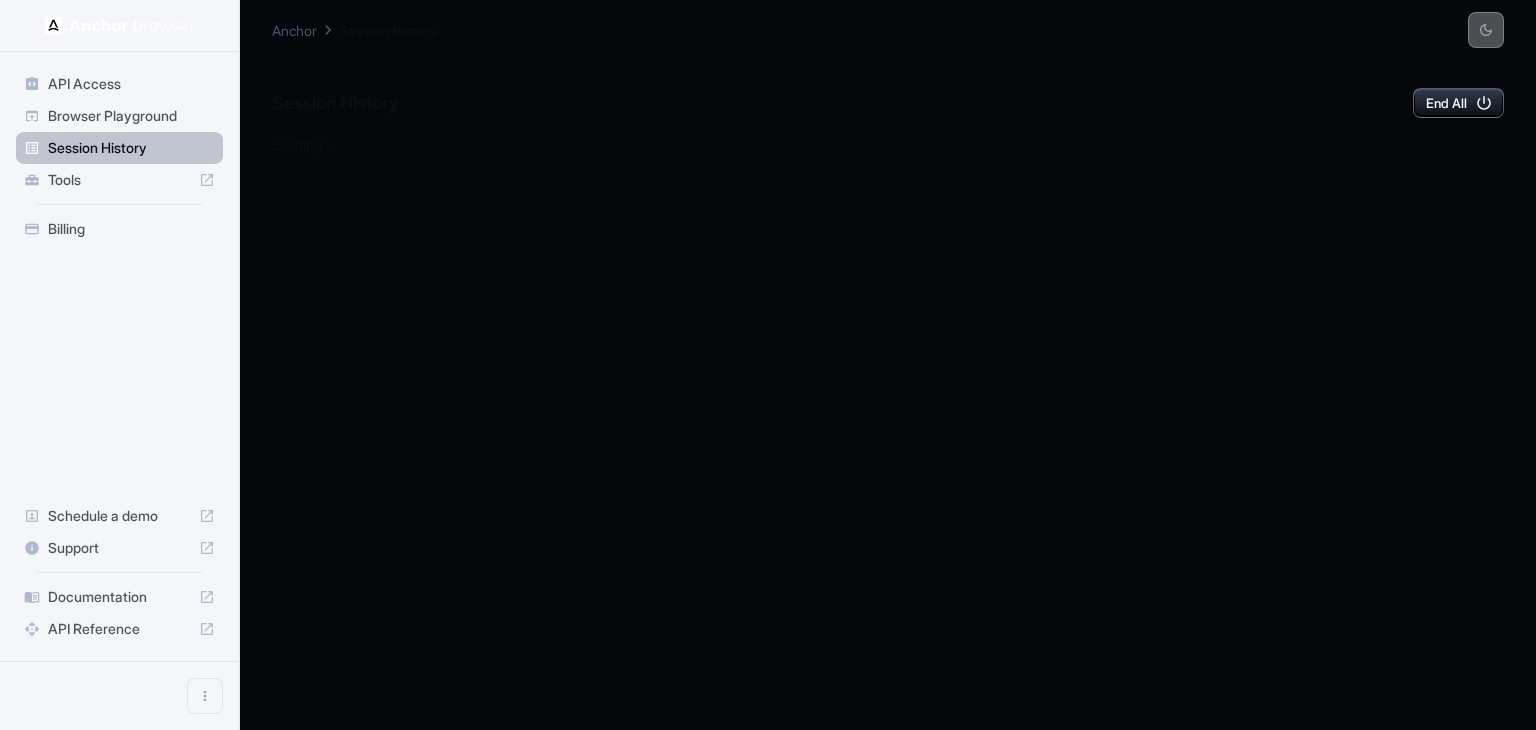 scroll, scrollTop: 0, scrollLeft: 0, axis: both 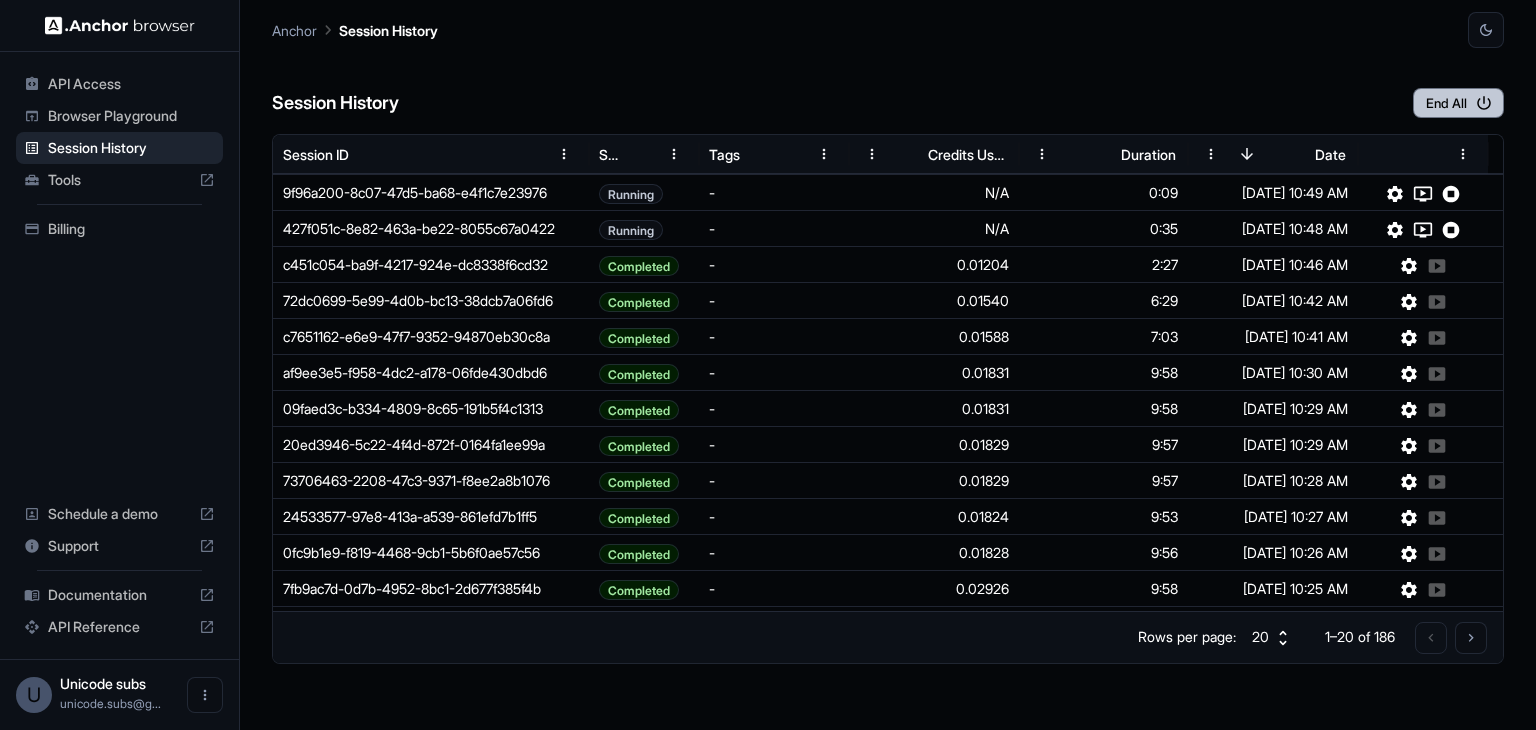 click on "End All" at bounding box center [1458, 103] 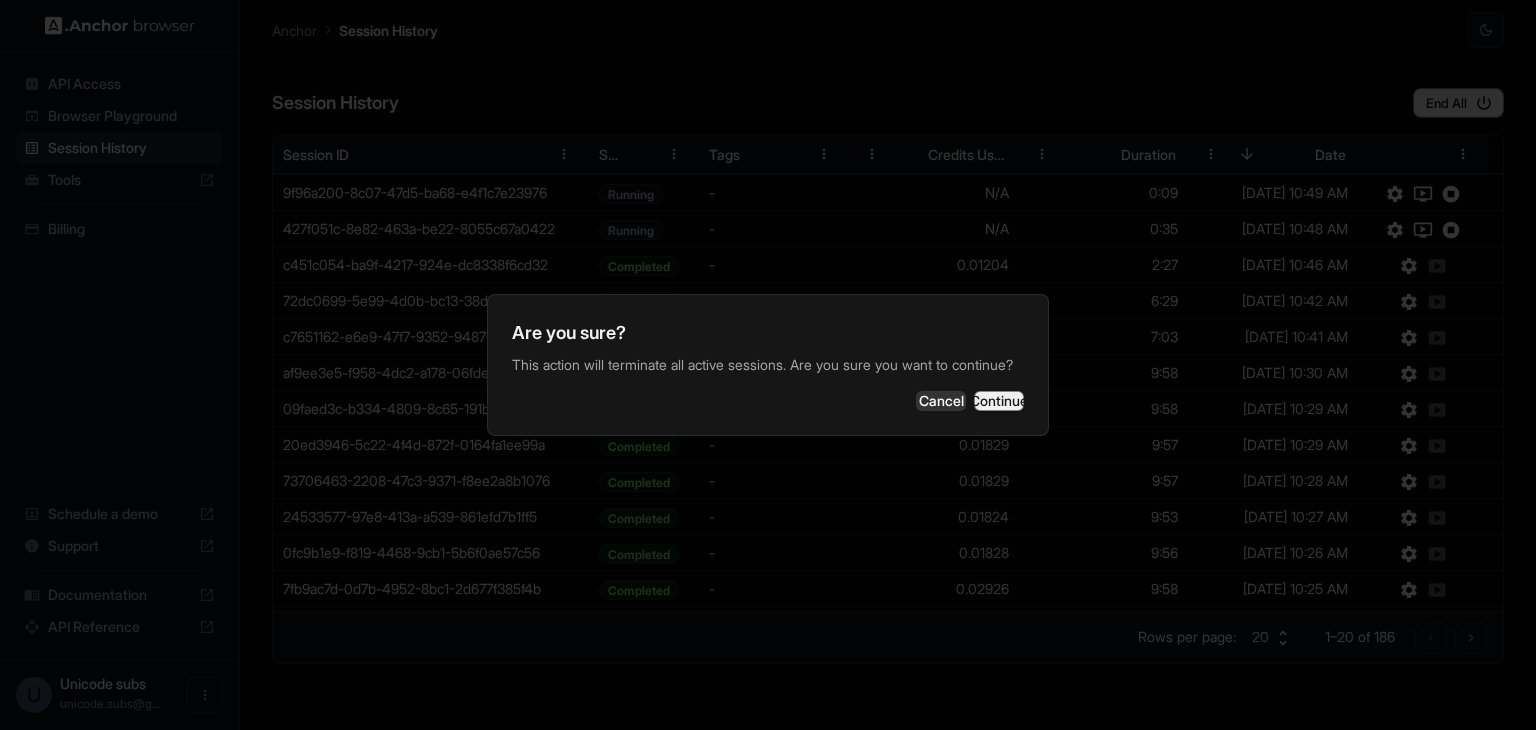 click on "Continue" at bounding box center (999, 401) 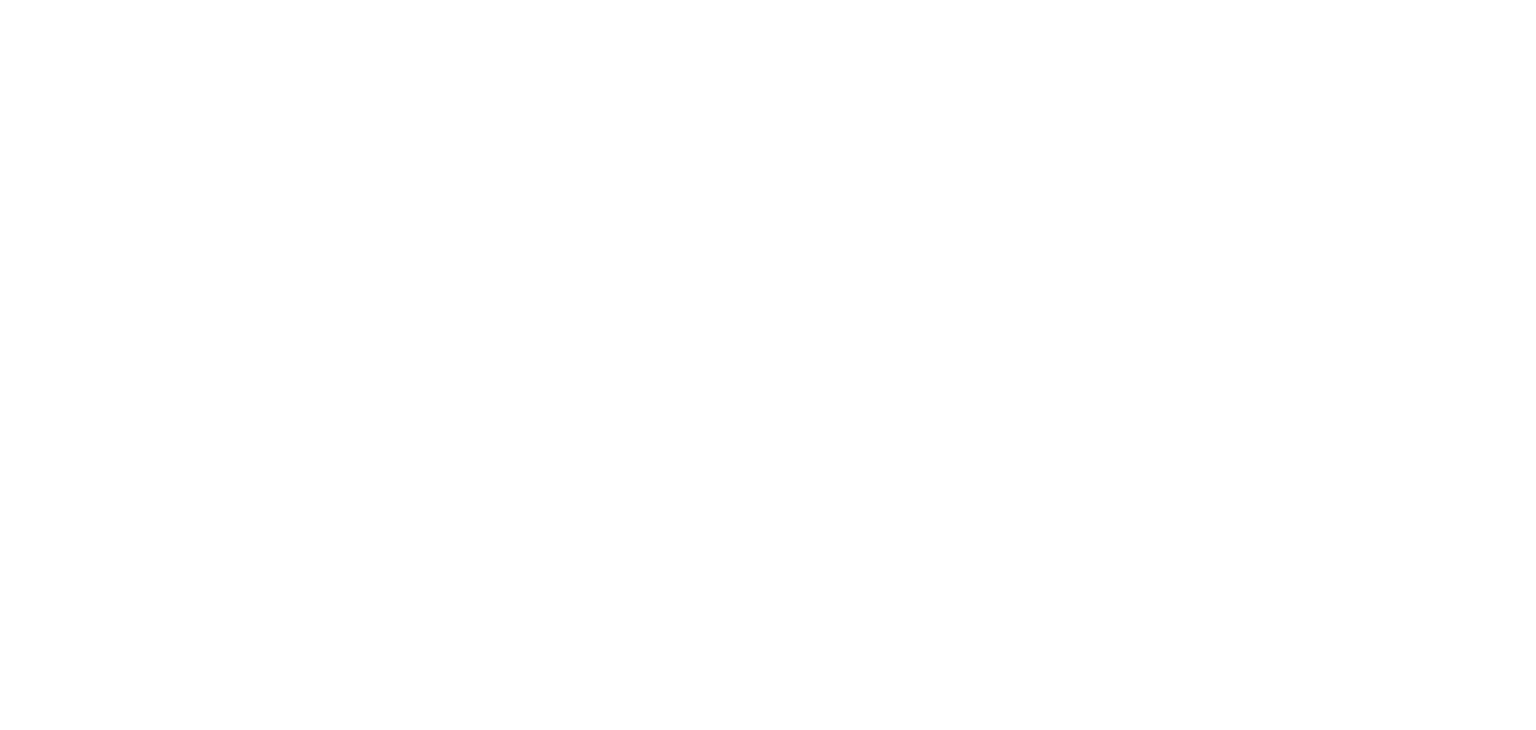 scroll, scrollTop: 0, scrollLeft: 0, axis: both 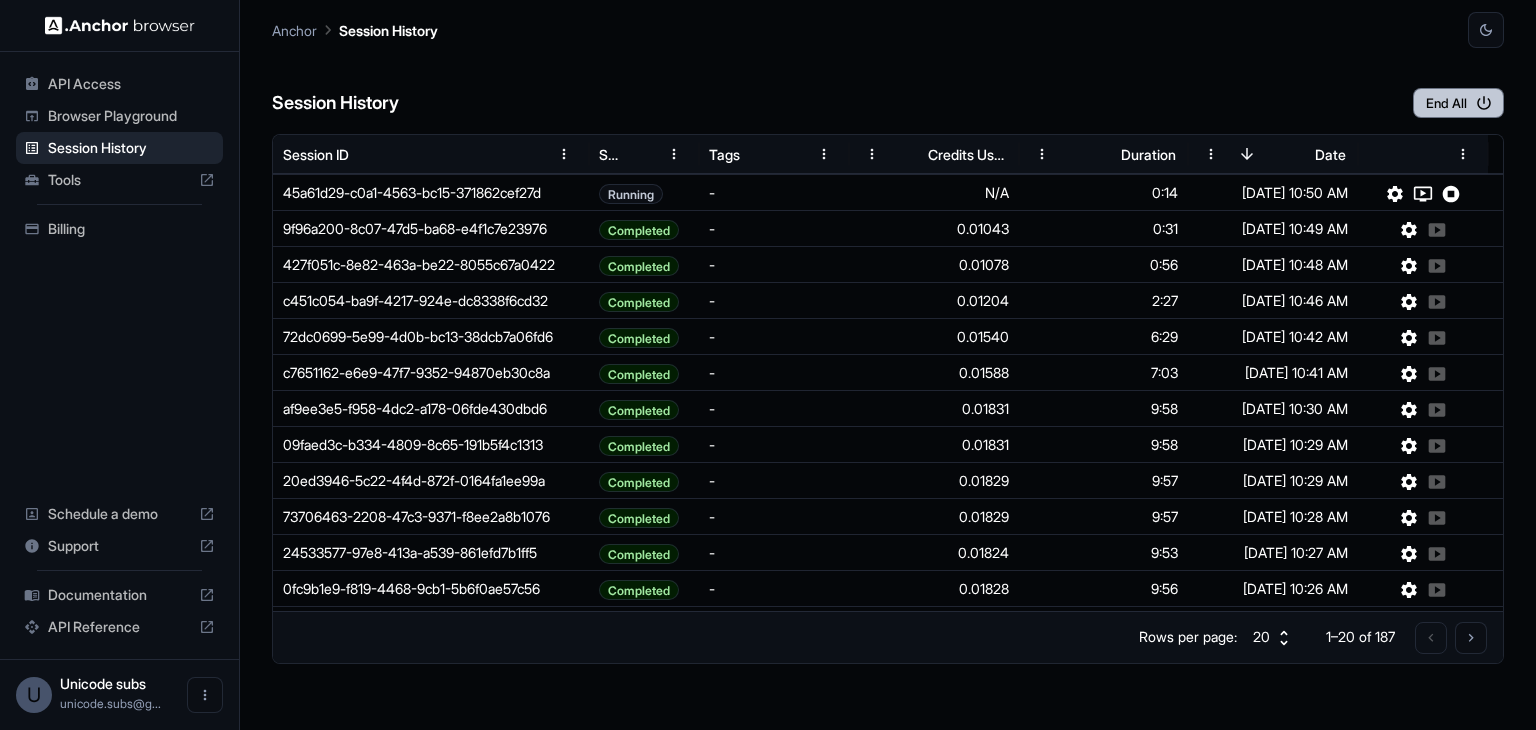 click on "End All" at bounding box center [1458, 103] 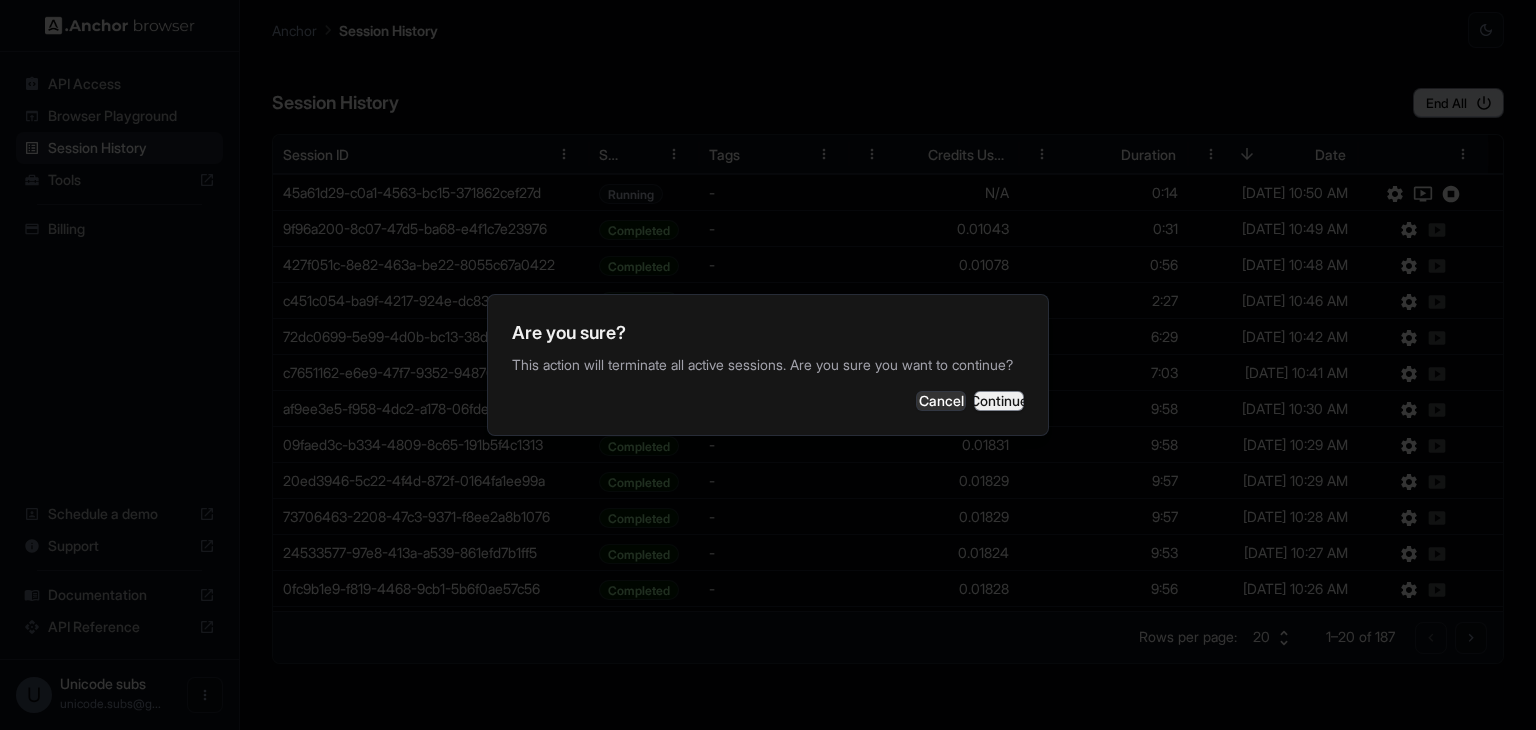 click on "Continue" at bounding box center [999, 401] 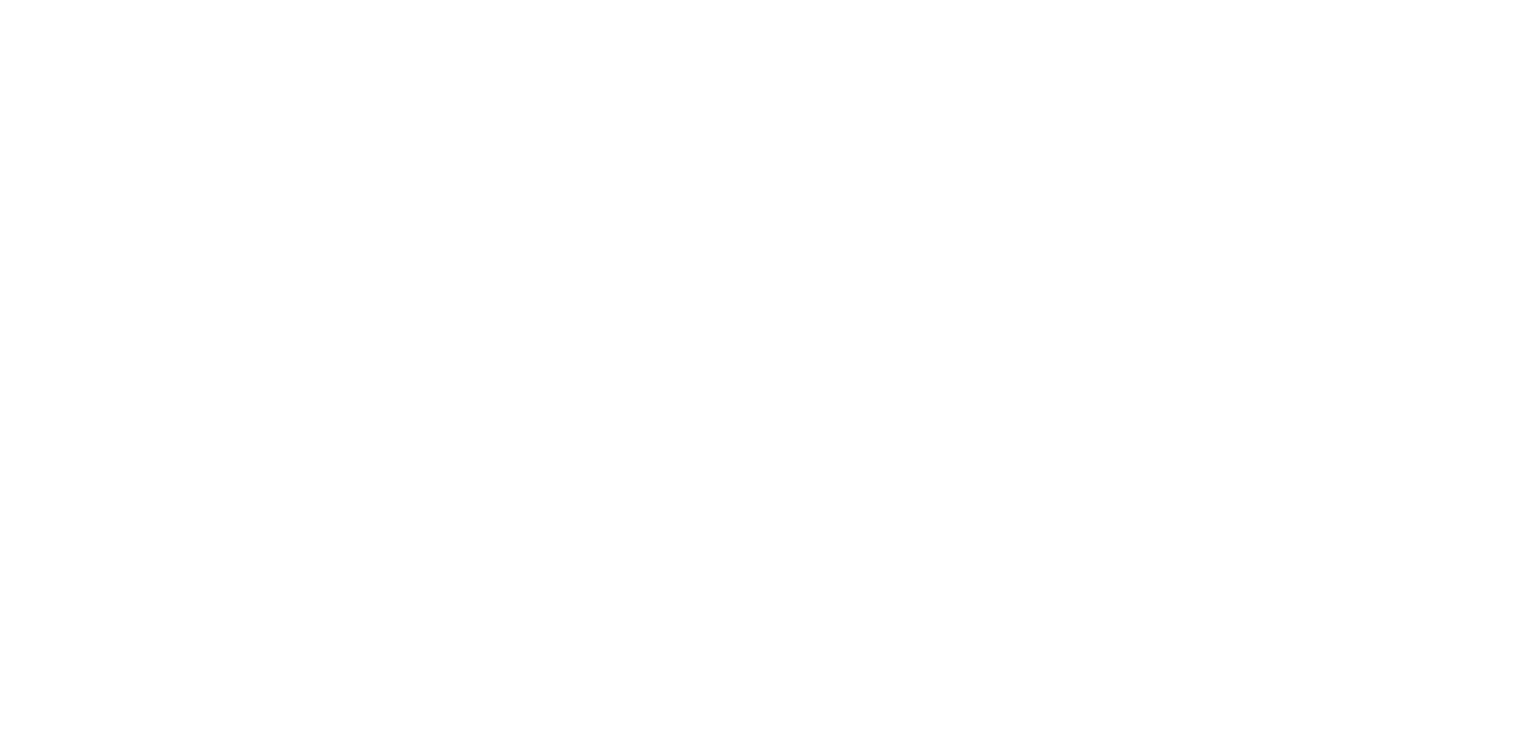 scroll, scrollTop: 0, scrollLeft: 0, axis: both 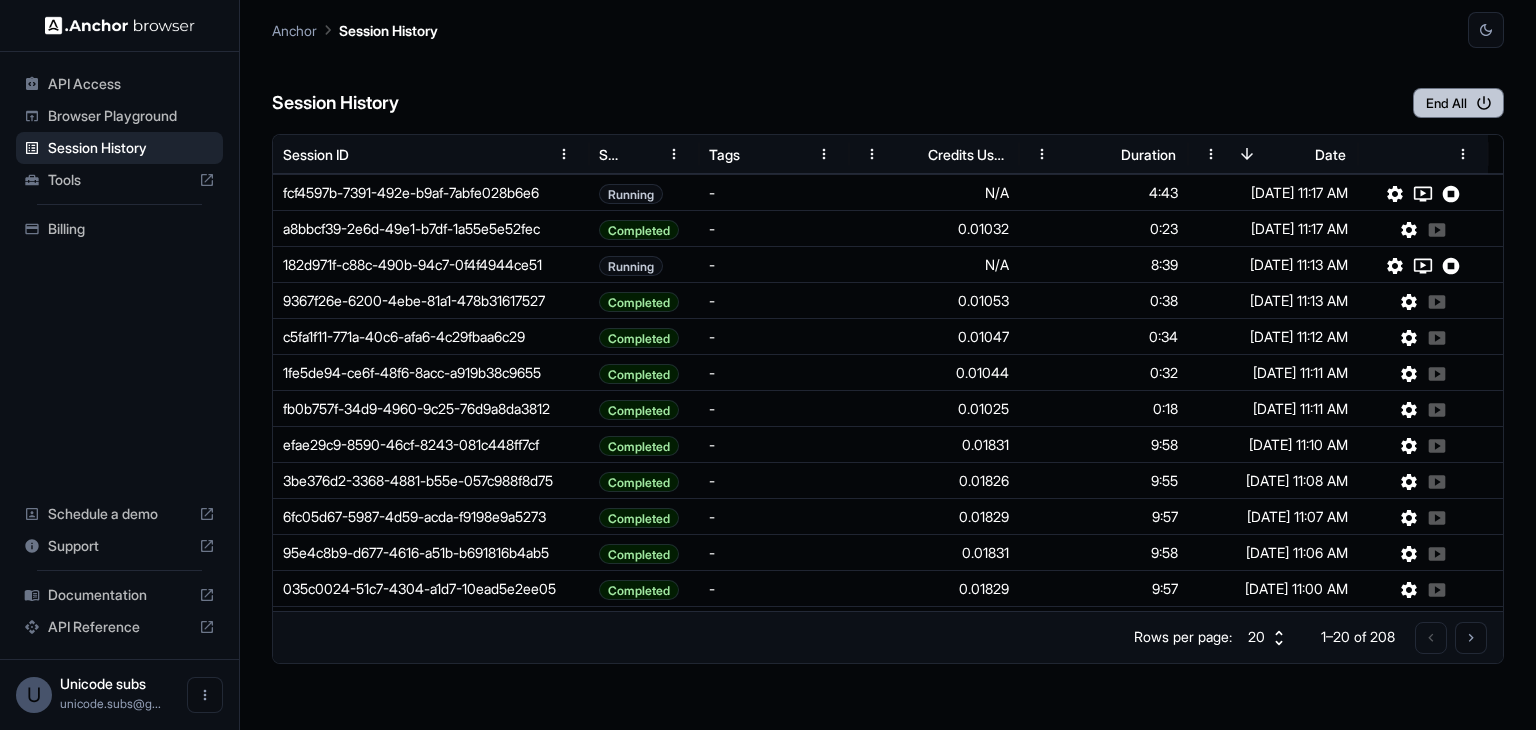 click on "End All" at bounding box center [1458, 103] 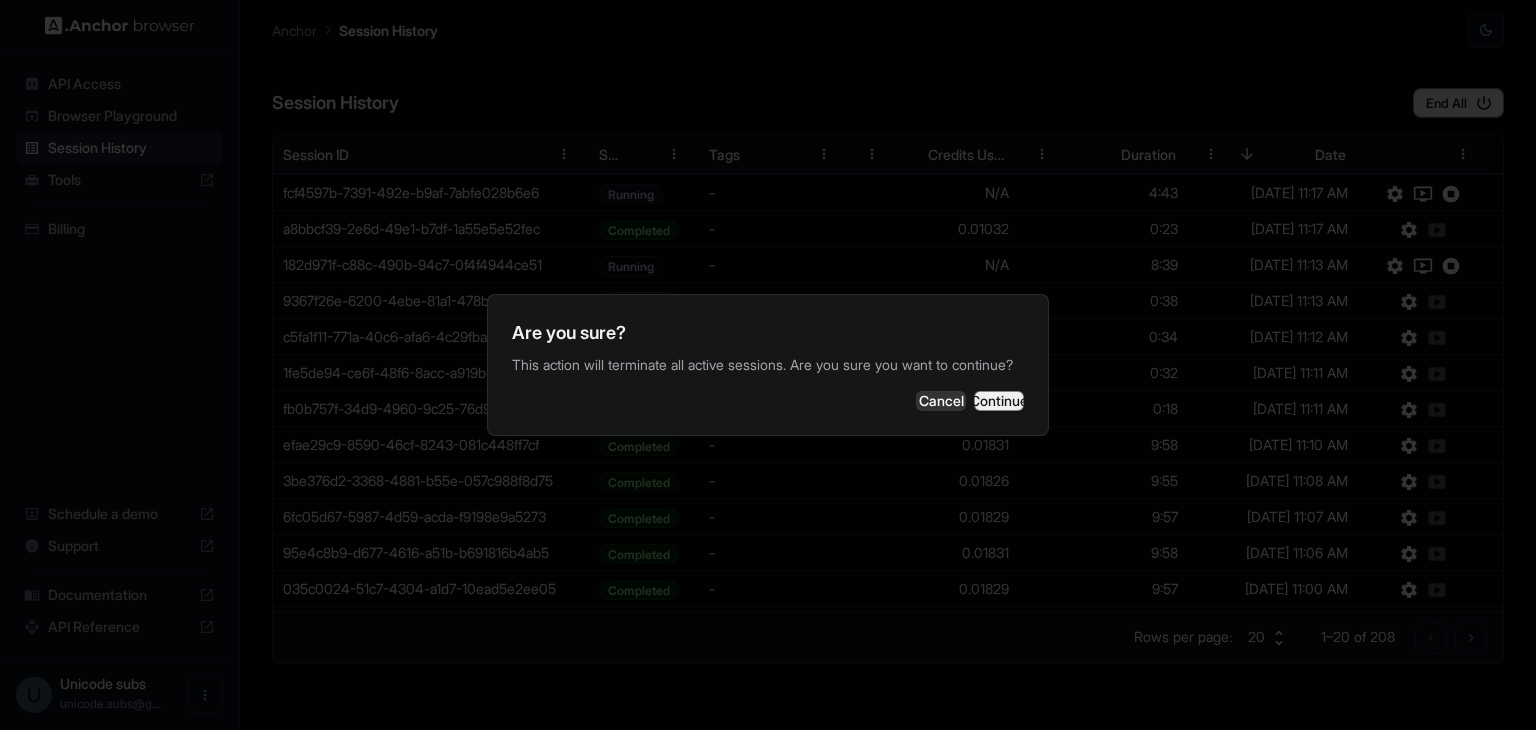 click on "Continue" at bounding box center (999, 401) 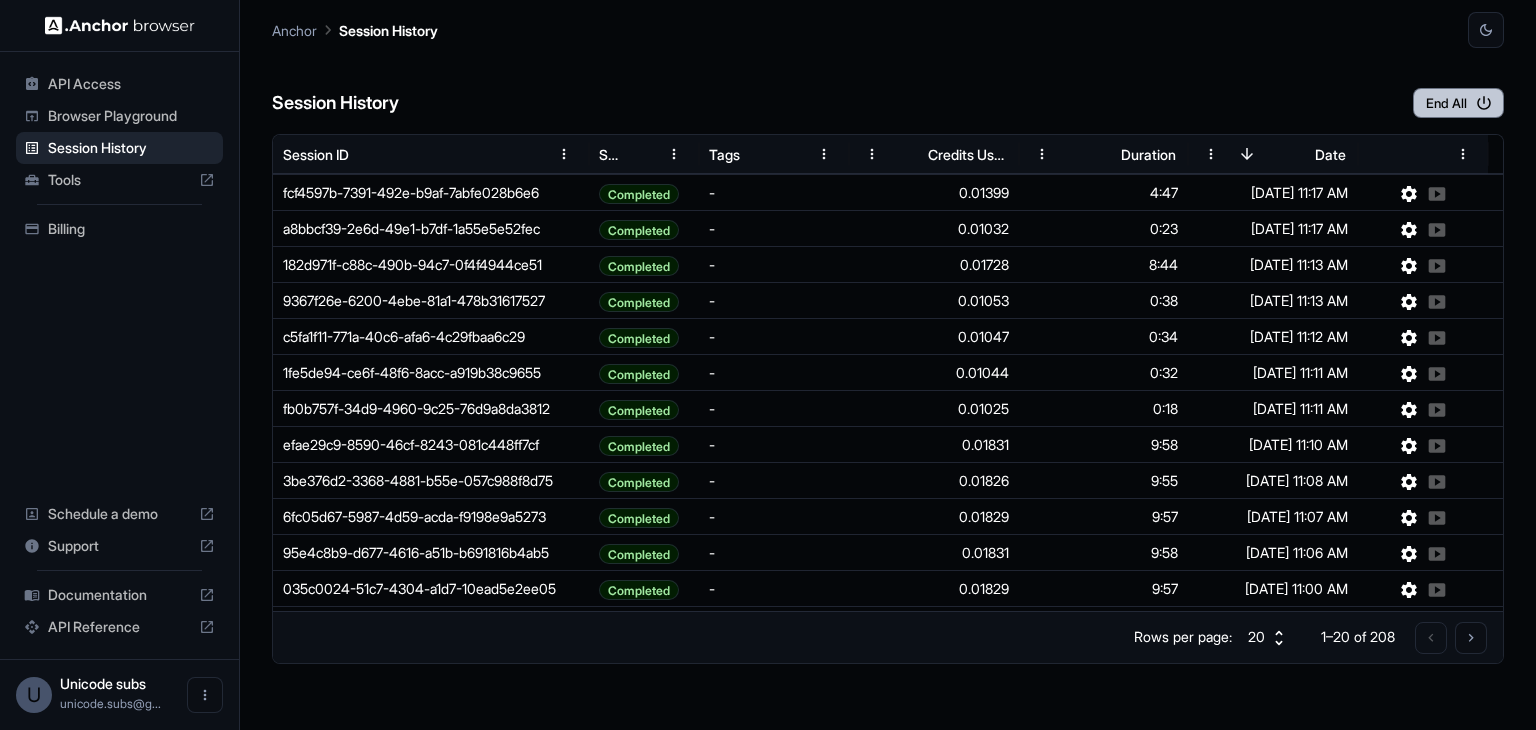 click on "End All" at bounding box center (1458, 103) 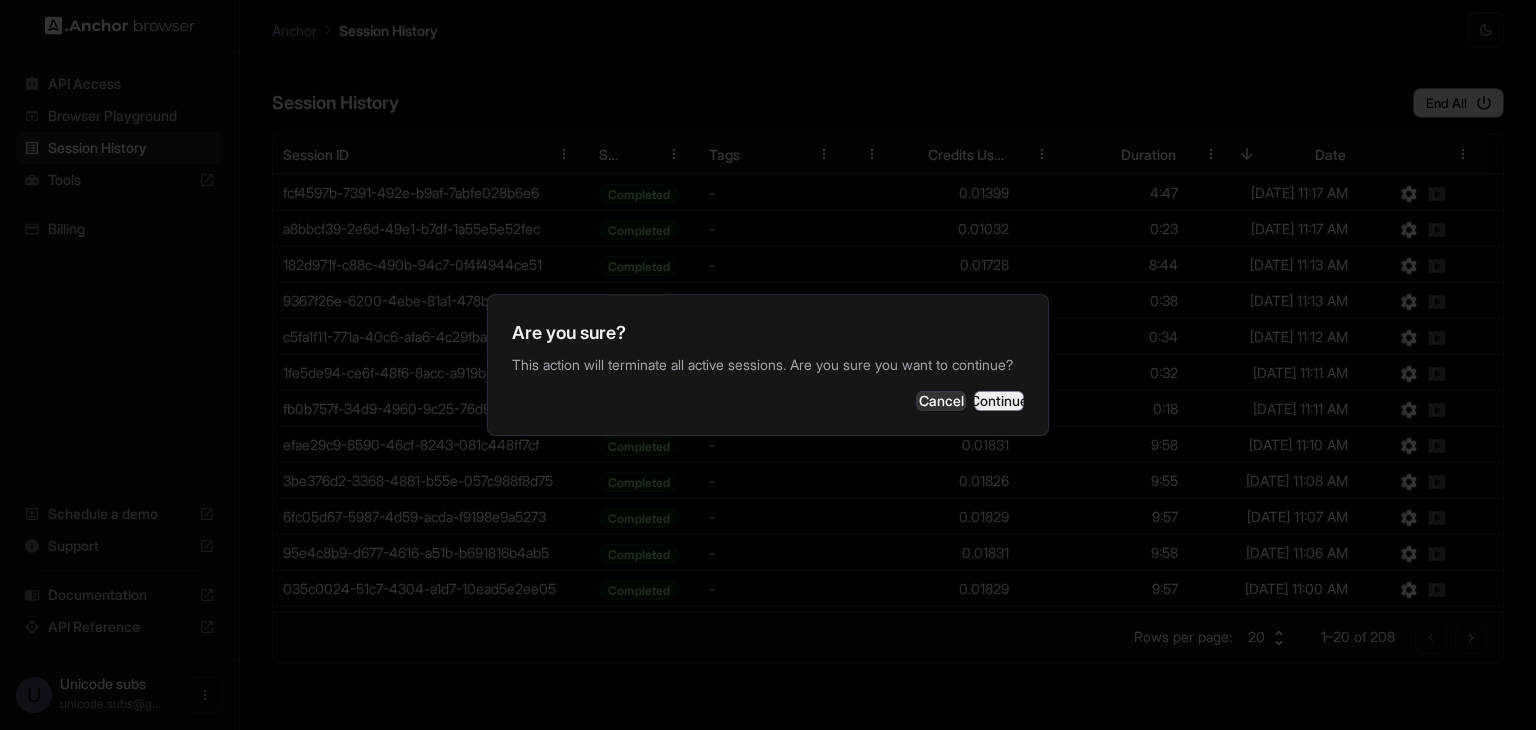 click on "Continue" at bounding box center (999, 401) 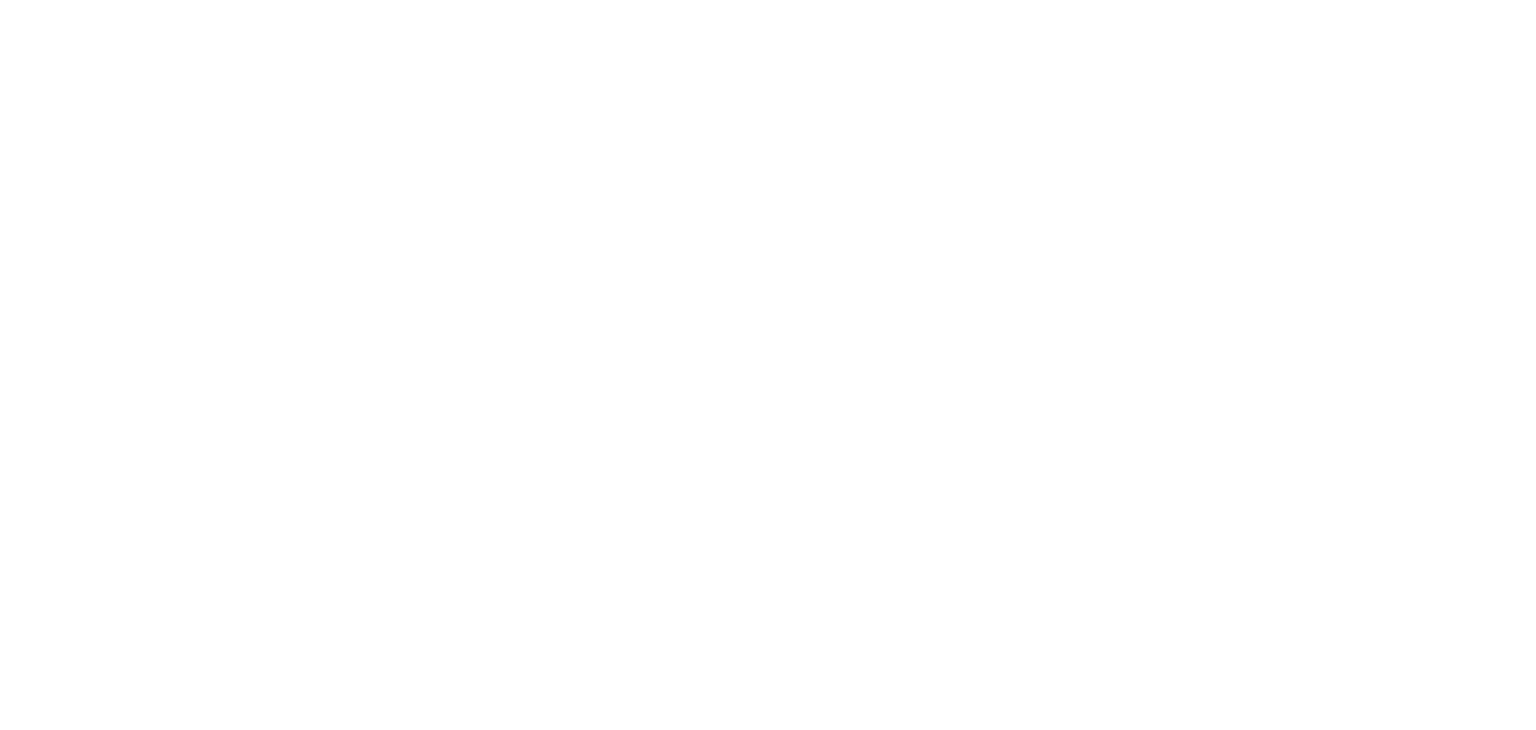 scroll, scrollTop: 0, scrollLeft: 0, axis: both 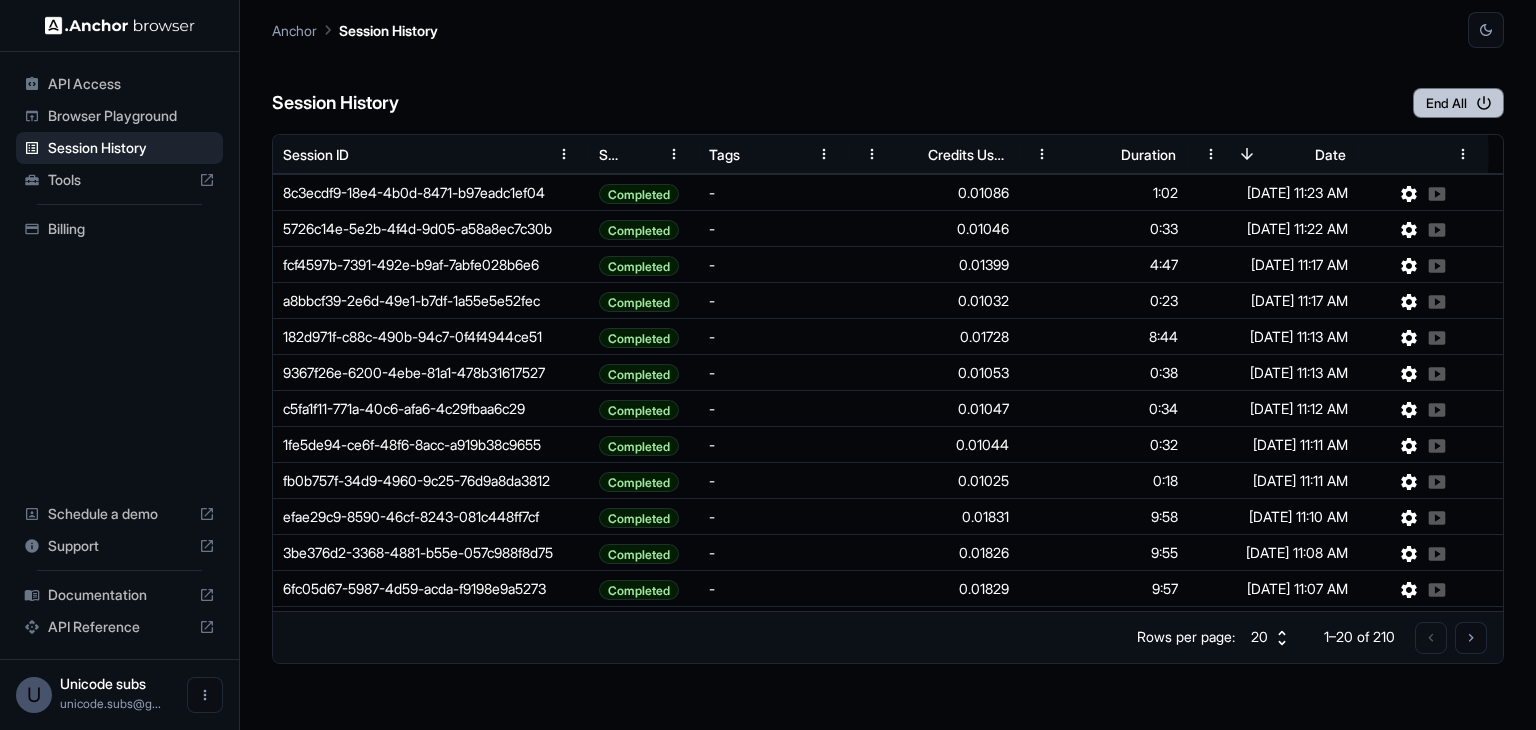 click on "End All" at bounding box center (1458, 103) 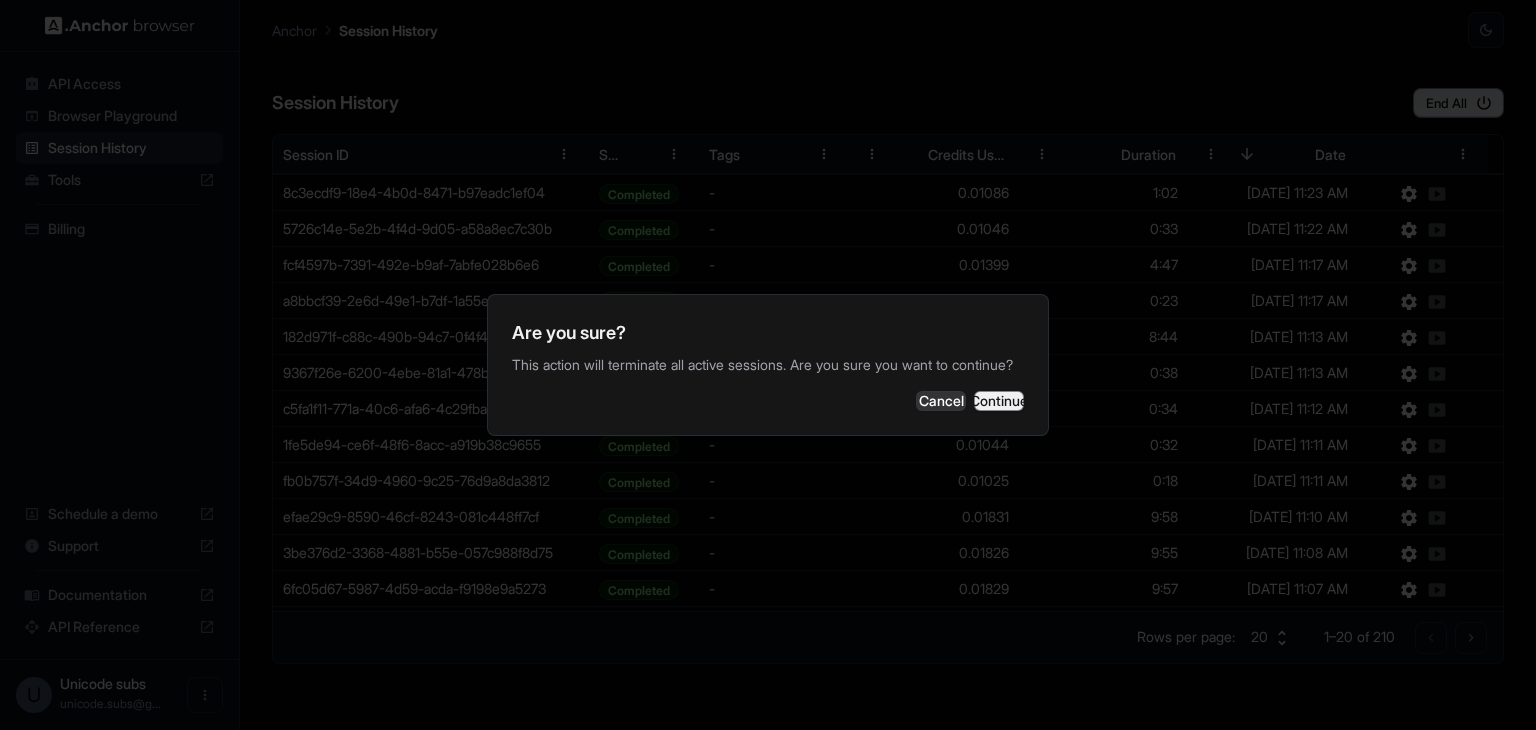 drag, startPoint x: 947, startPoint y: 406, endPoint x: 969, endPoint y: 406, distance: 22 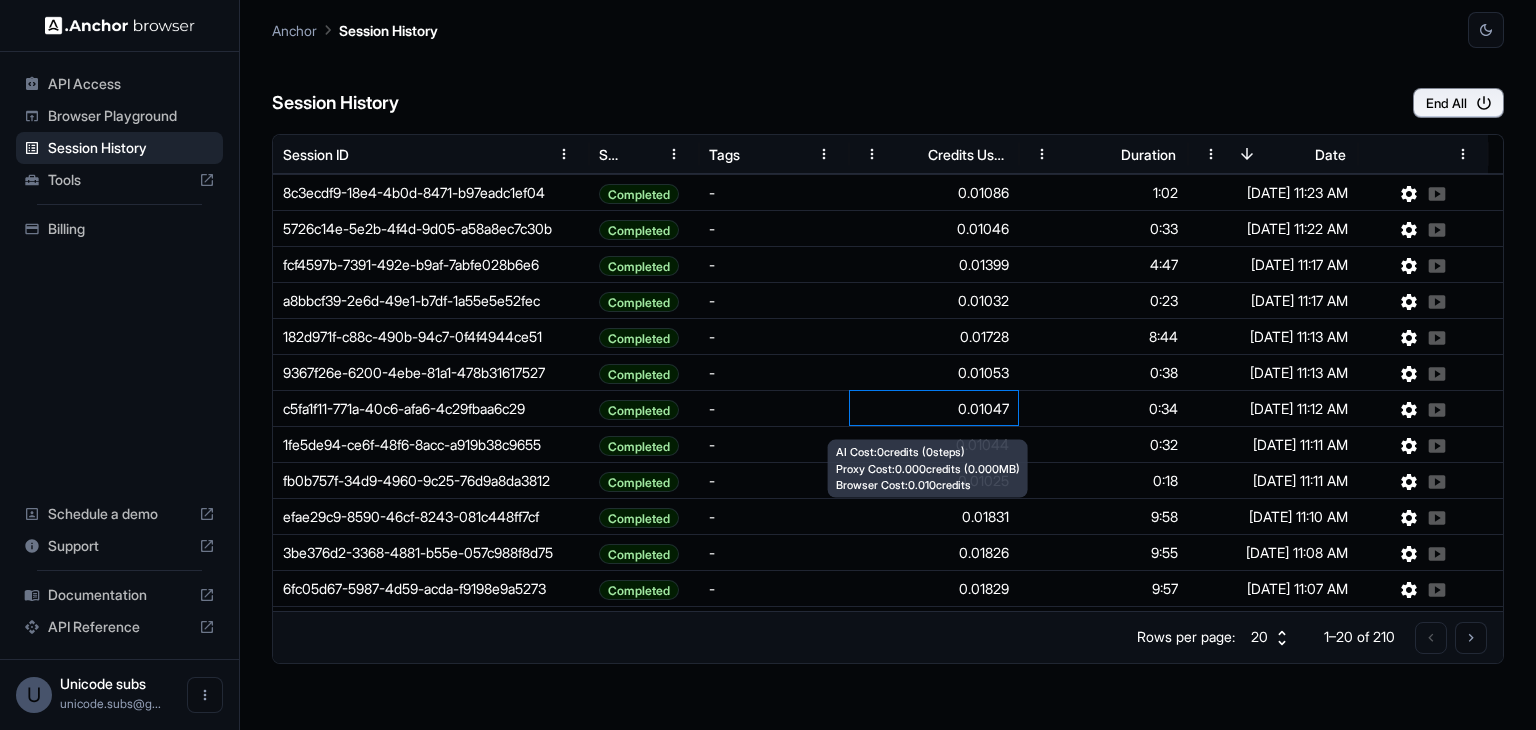 click on "0.01047" at bounding box center [934, 408] 